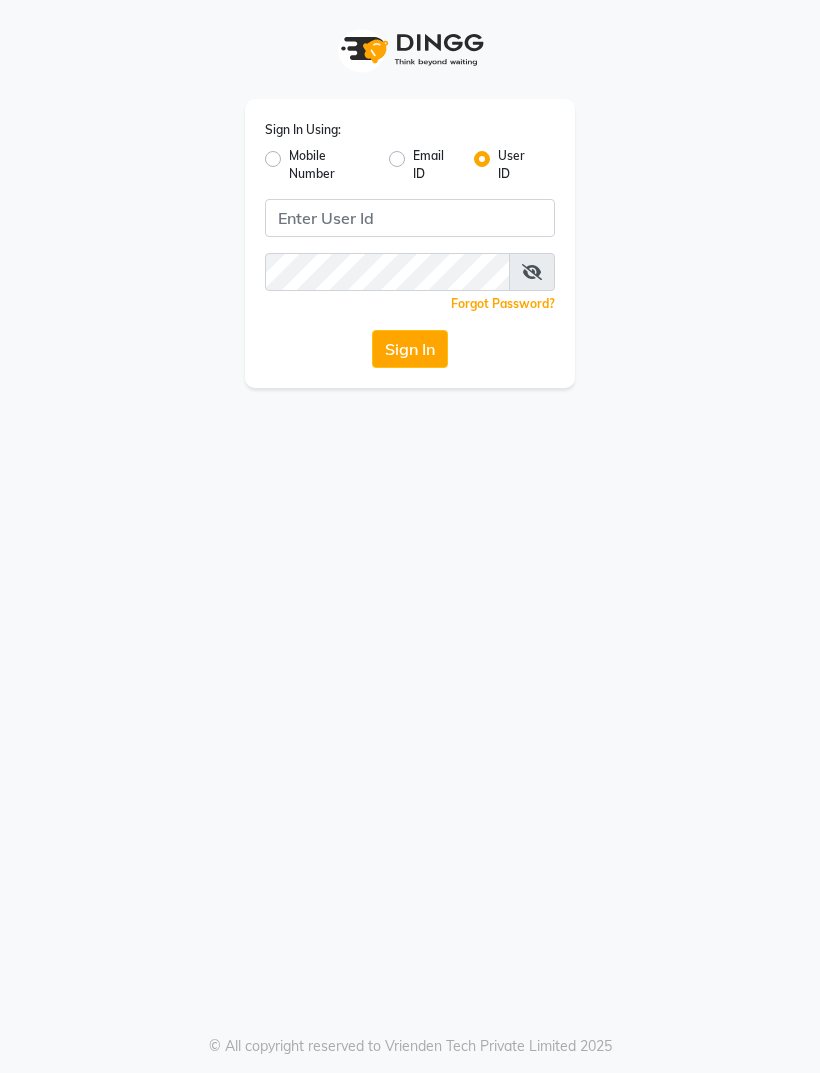 scroll, scrollTop: 0, scrollLeft: 0, axis: both 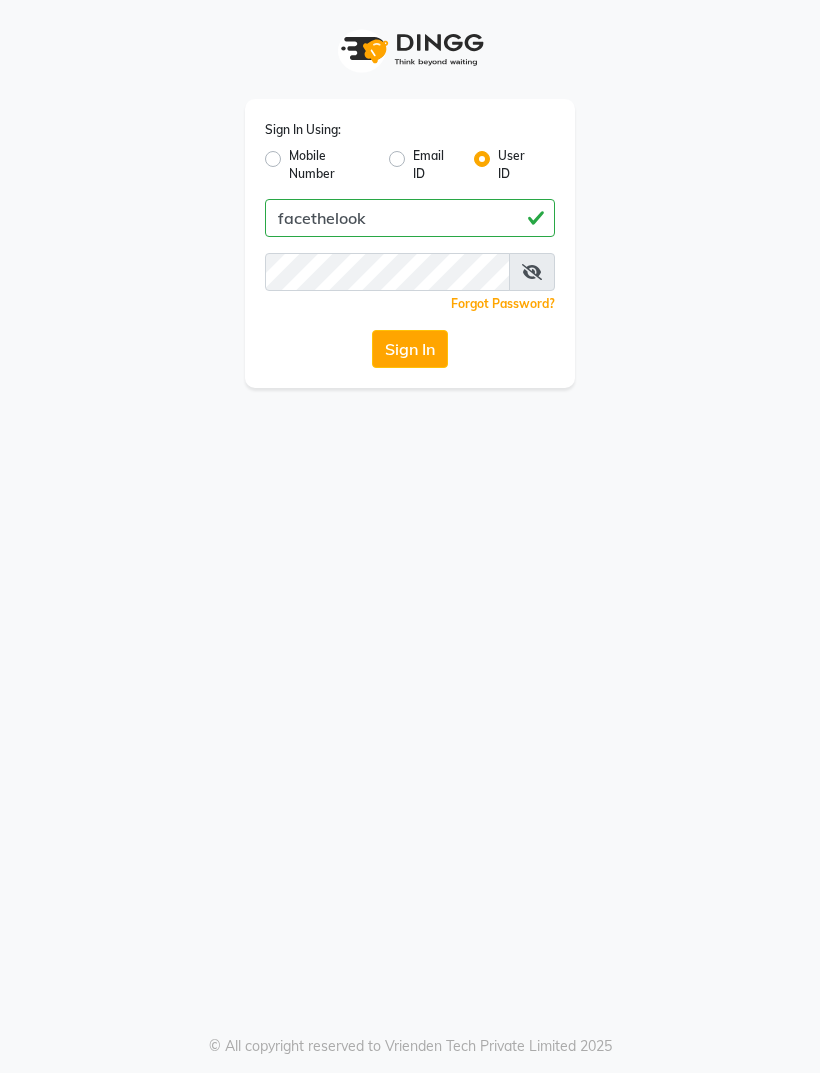 type on "facethelook" 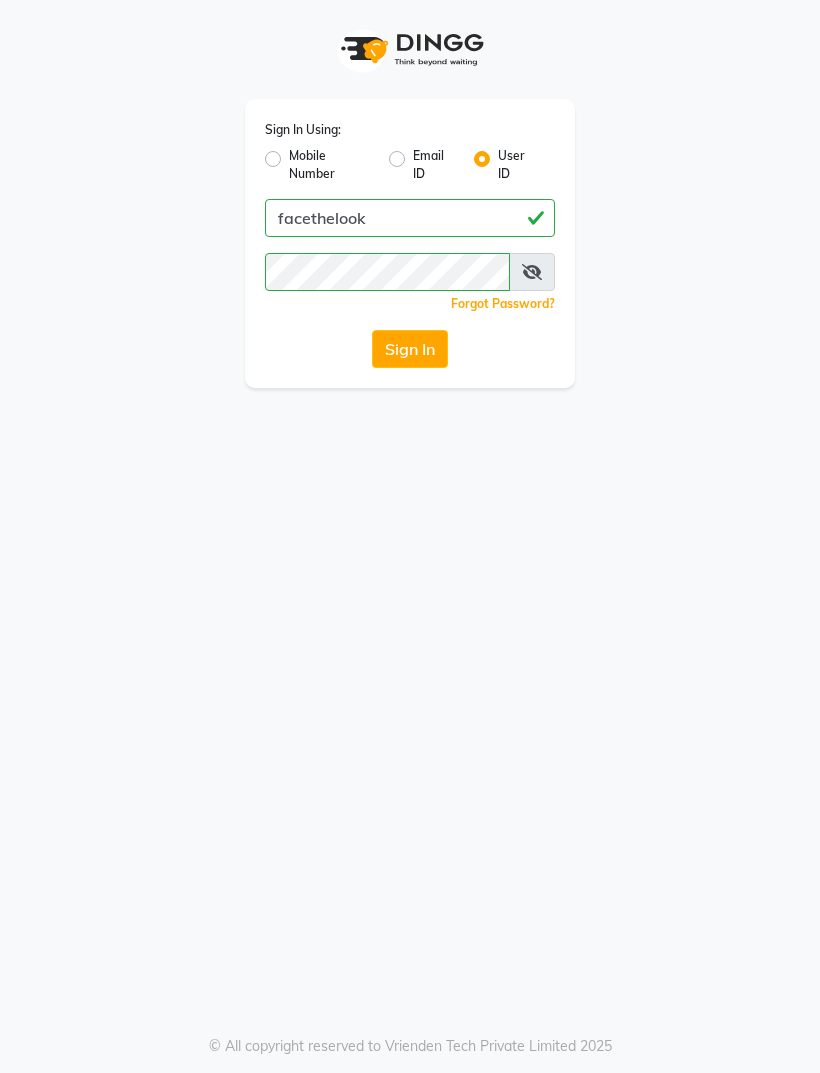 click at bounding box center [532, 272] 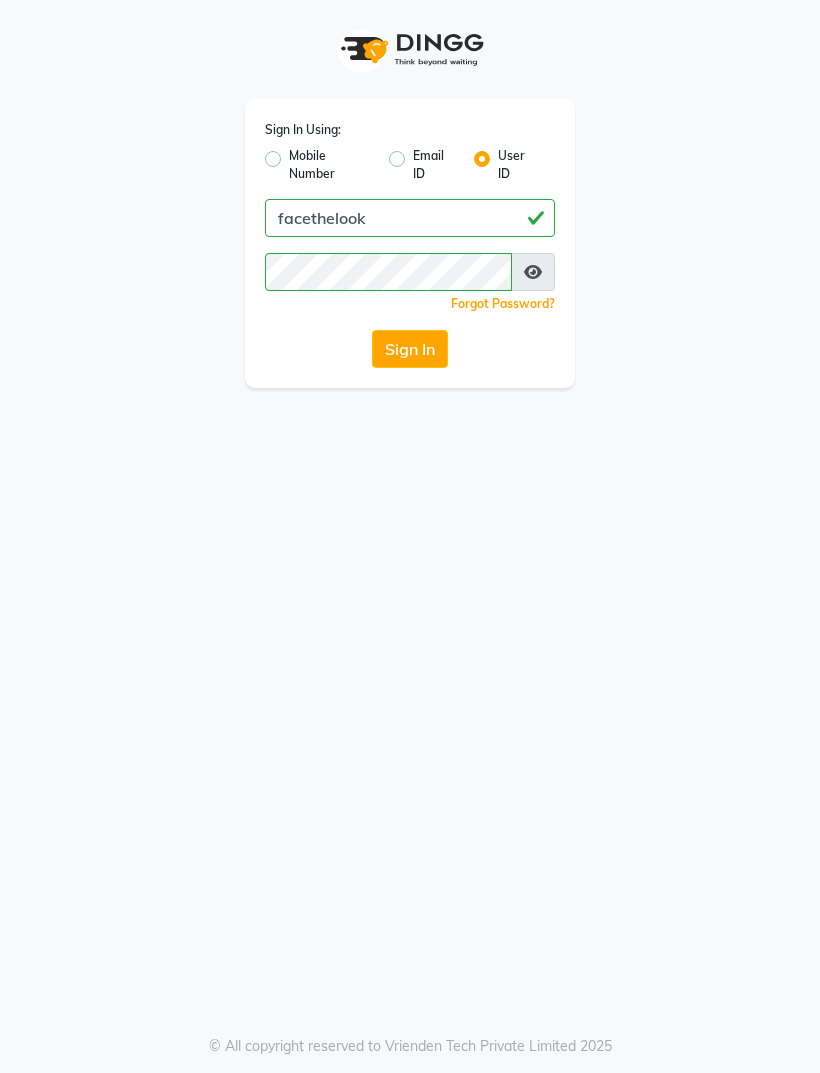click on "Sign In" 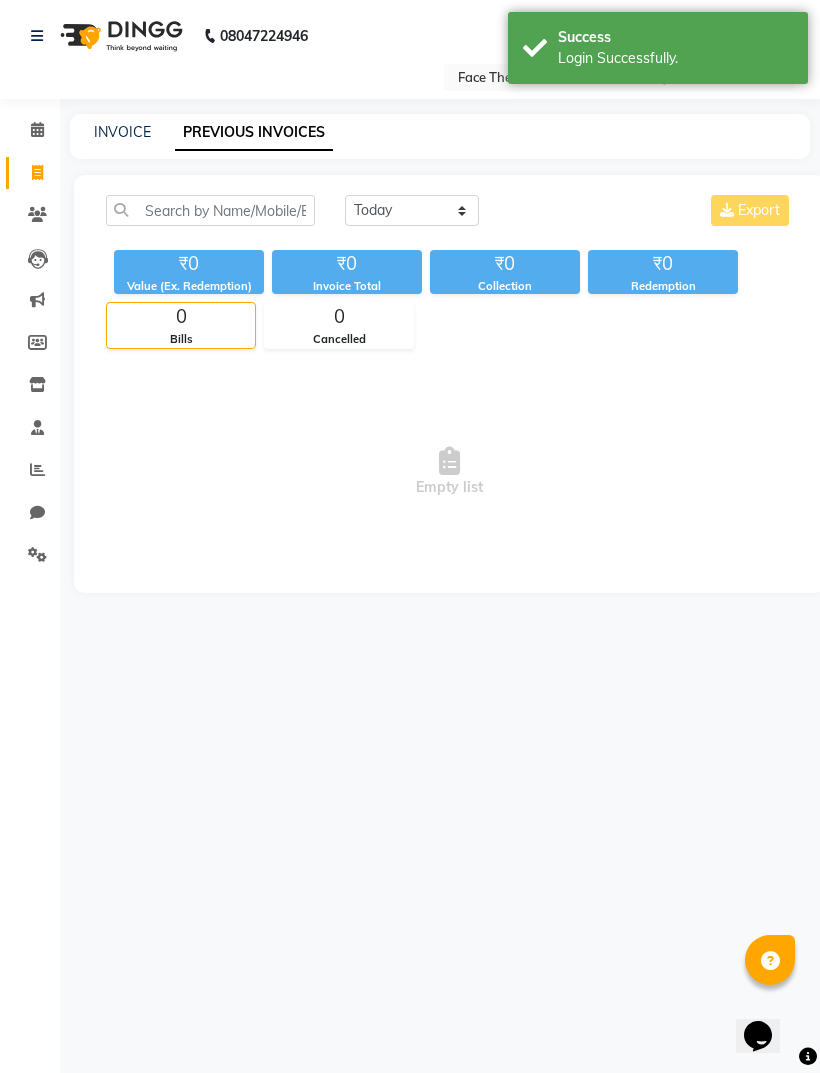 scroll, scrollTop: 0, scrollLeft: 0, axis: both 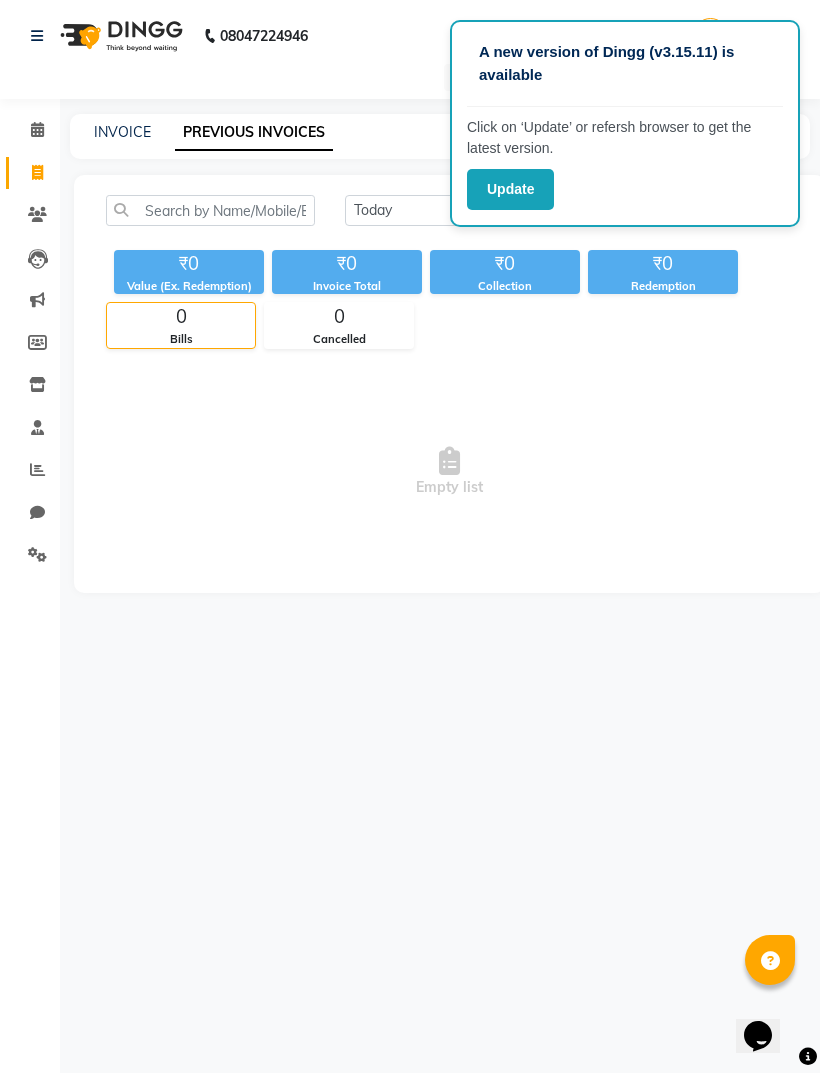 click on "Empty list" at bounding box center (449, 473) 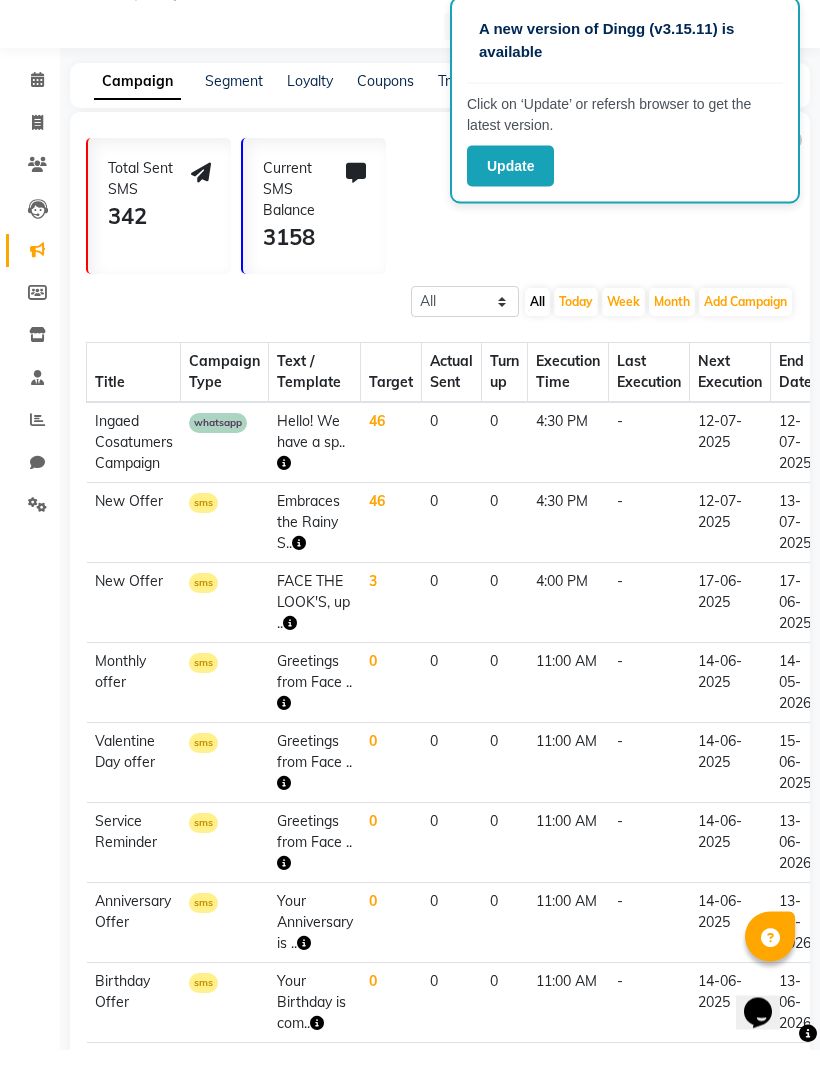 scroll, scrollTop: 27, scrollLeft: 0, axis: vertical 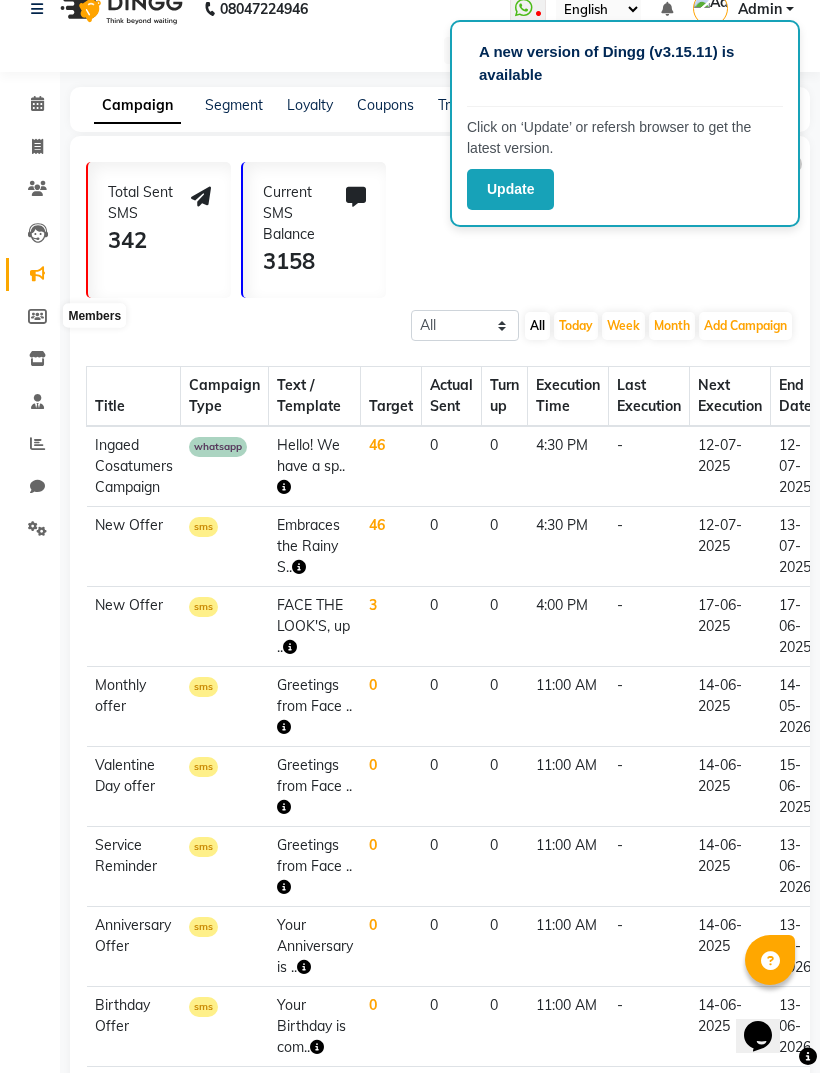 click 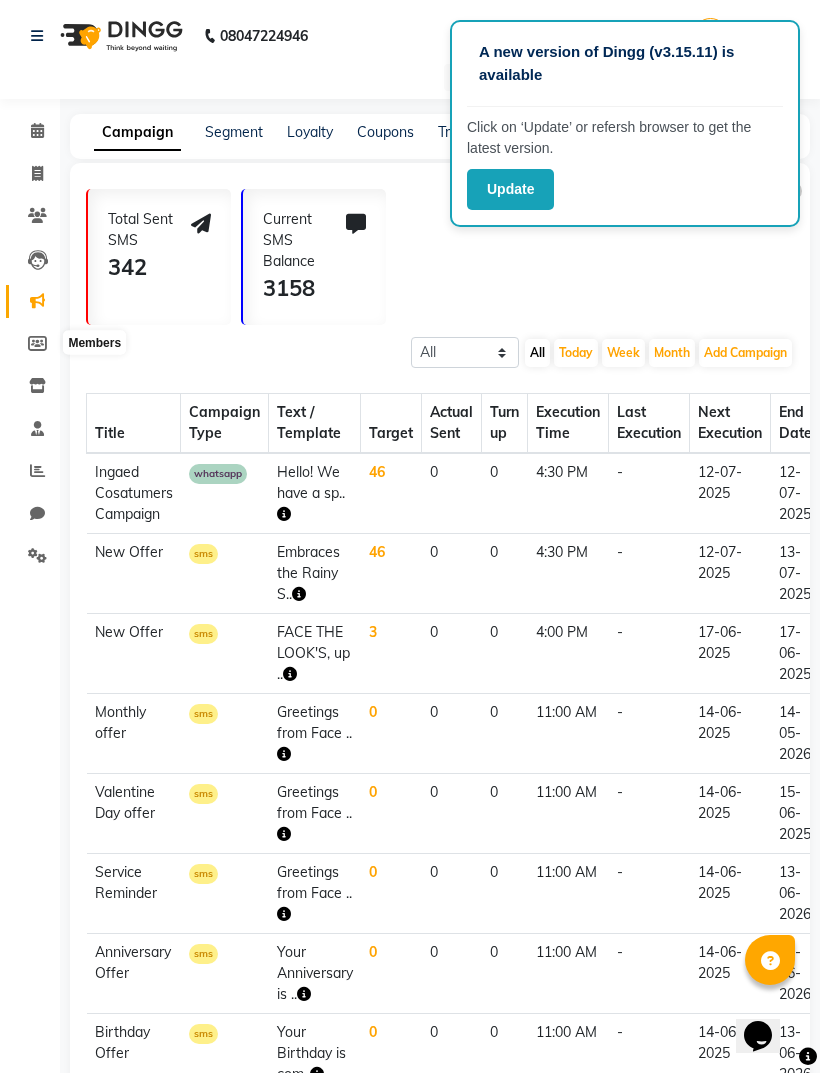 select 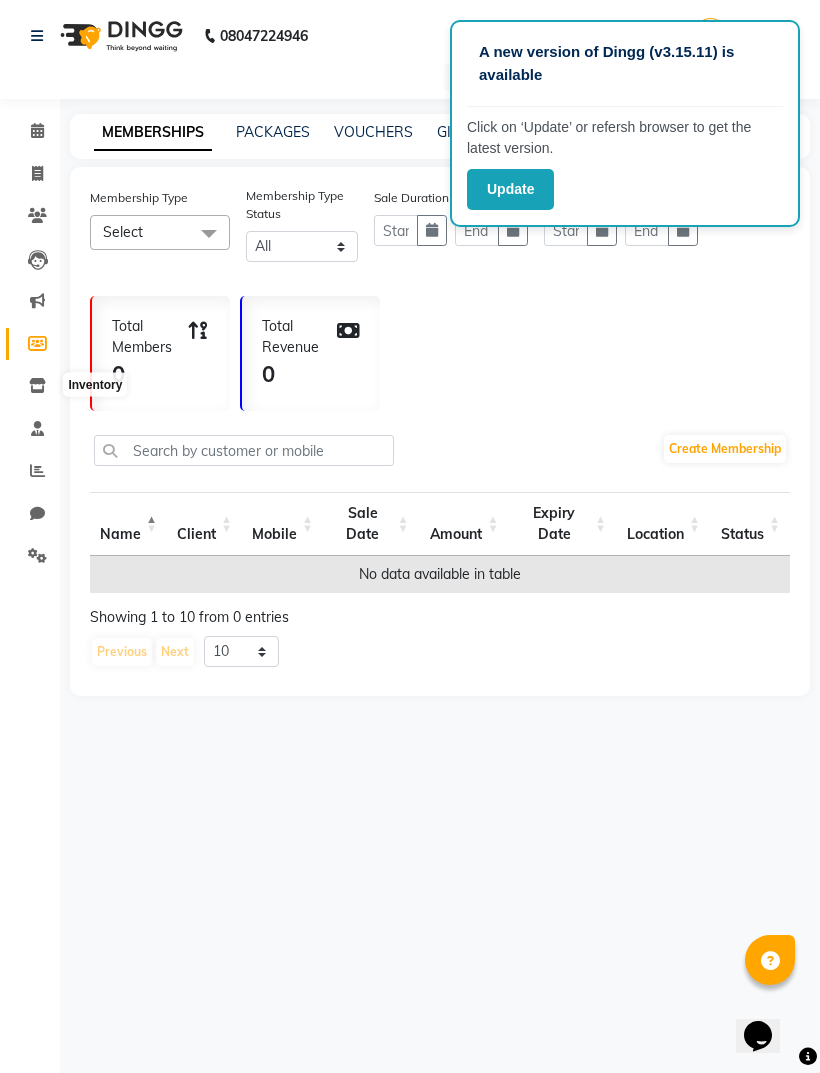 click 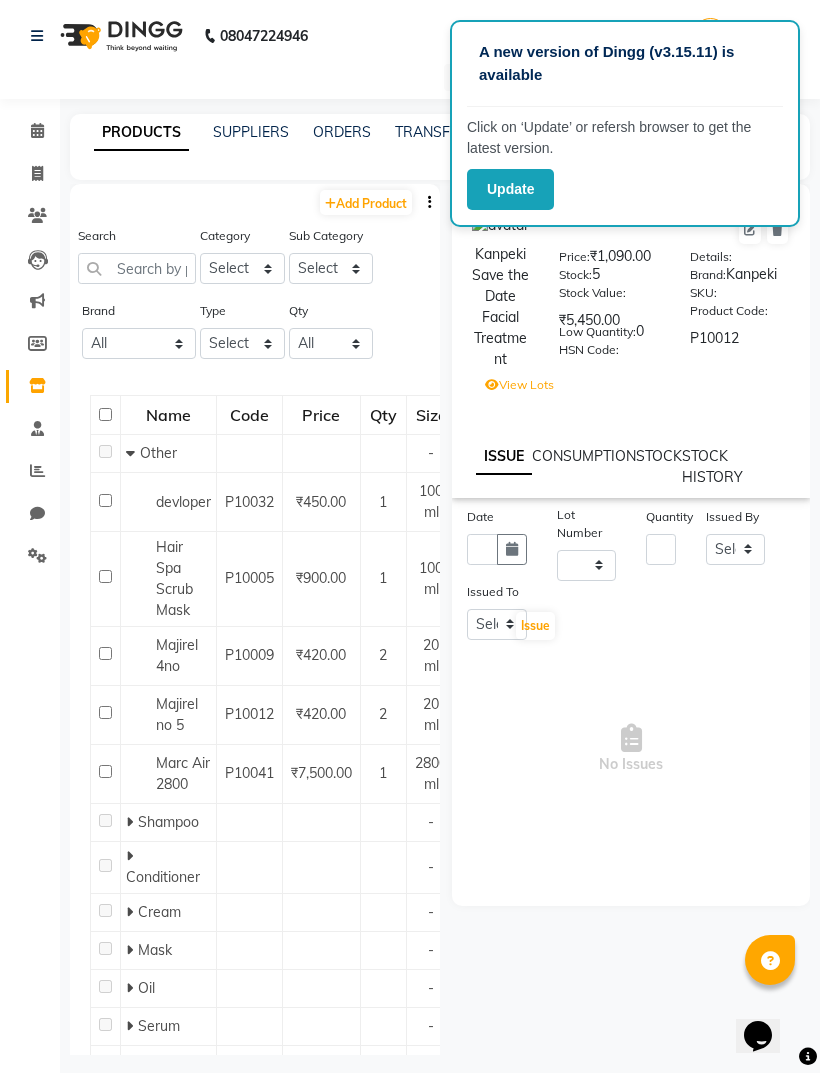 click on "Update" 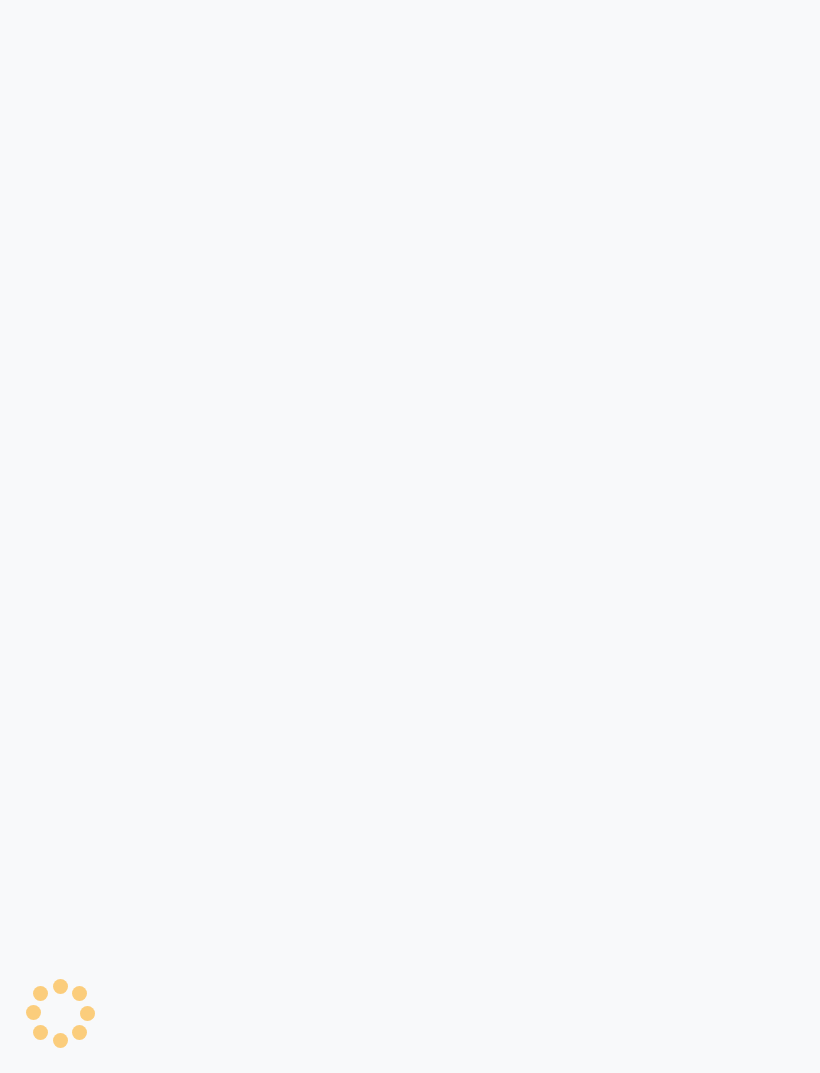 scroll, scrollTop: 0, scrollLeft: 0, axis: both 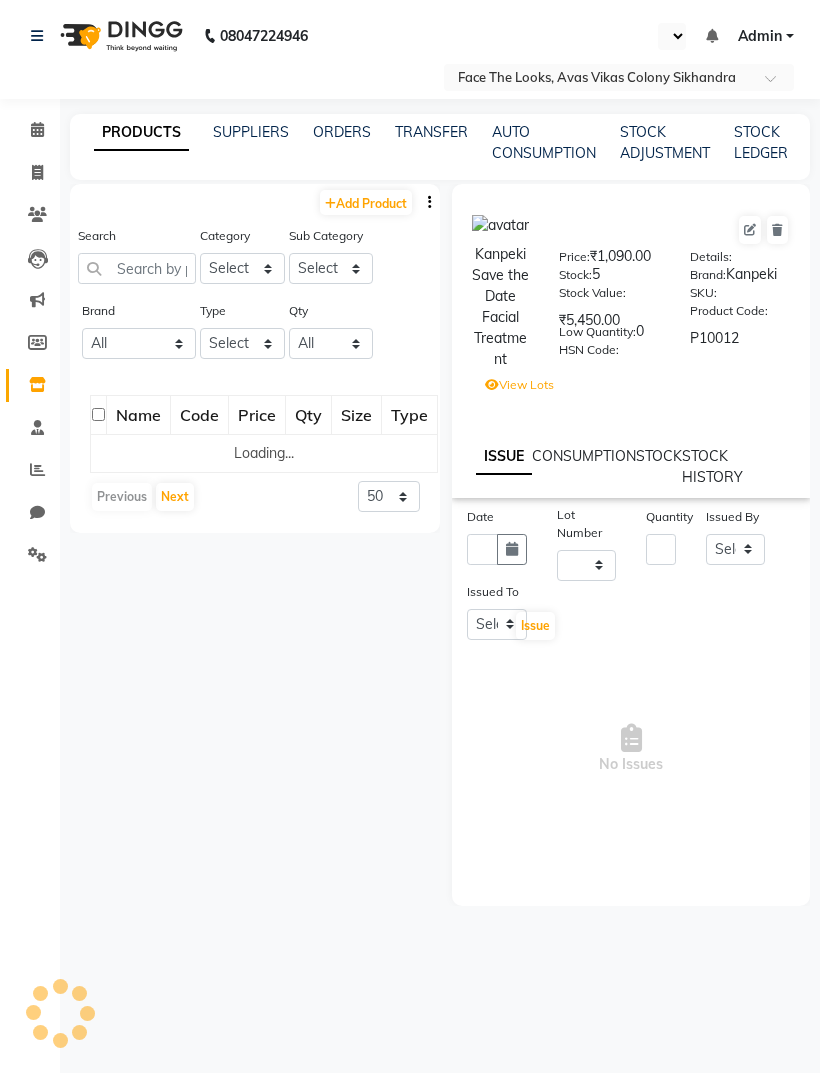 select on "en" 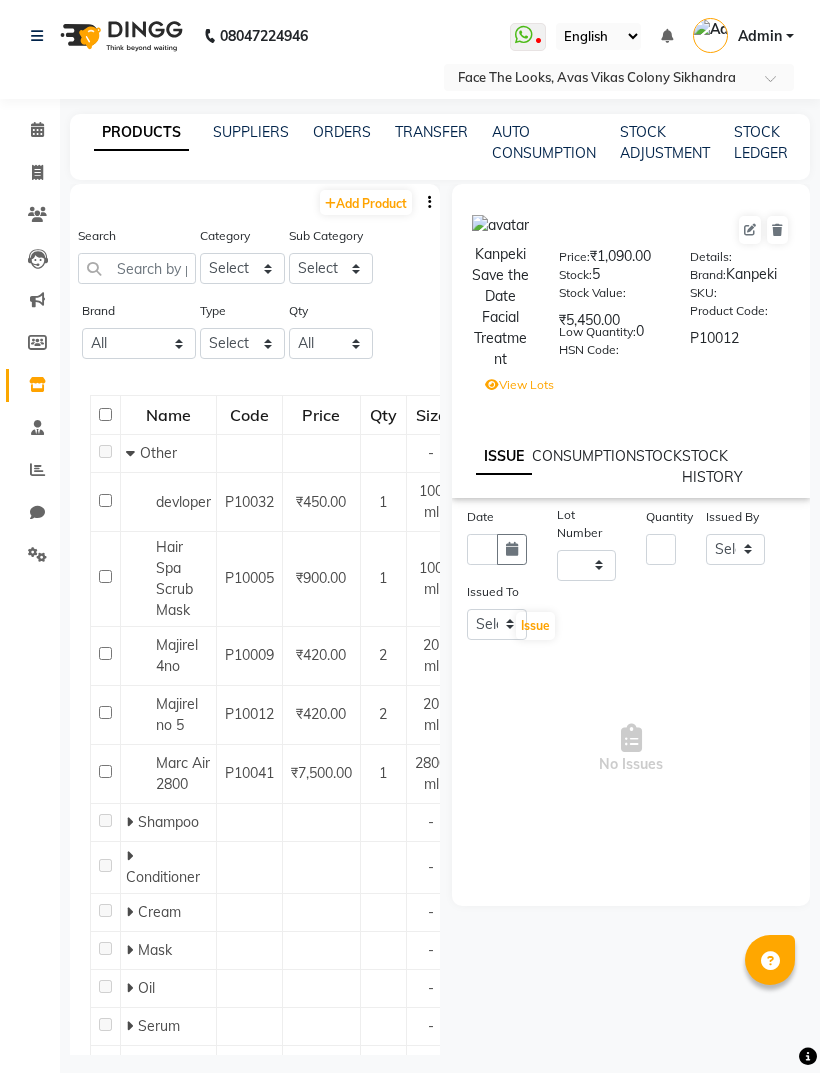 scroll, scrollTop: 13, scrollLeft: 0, axis: vertical 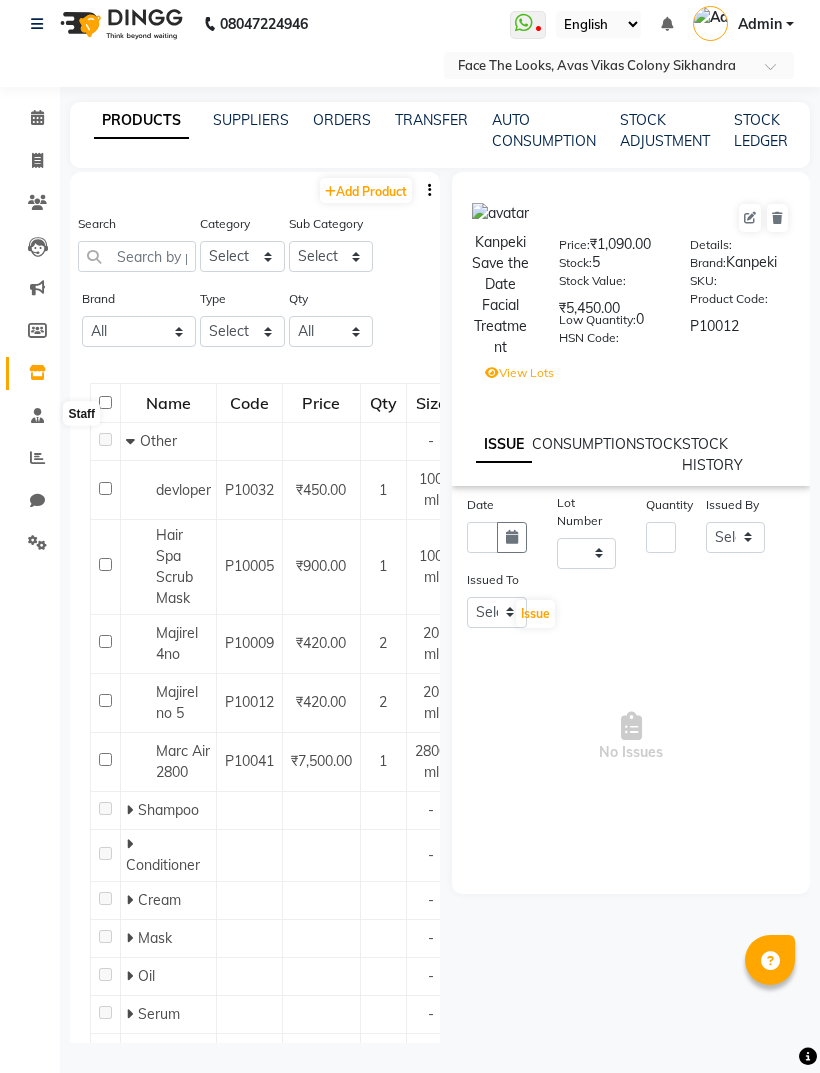 click 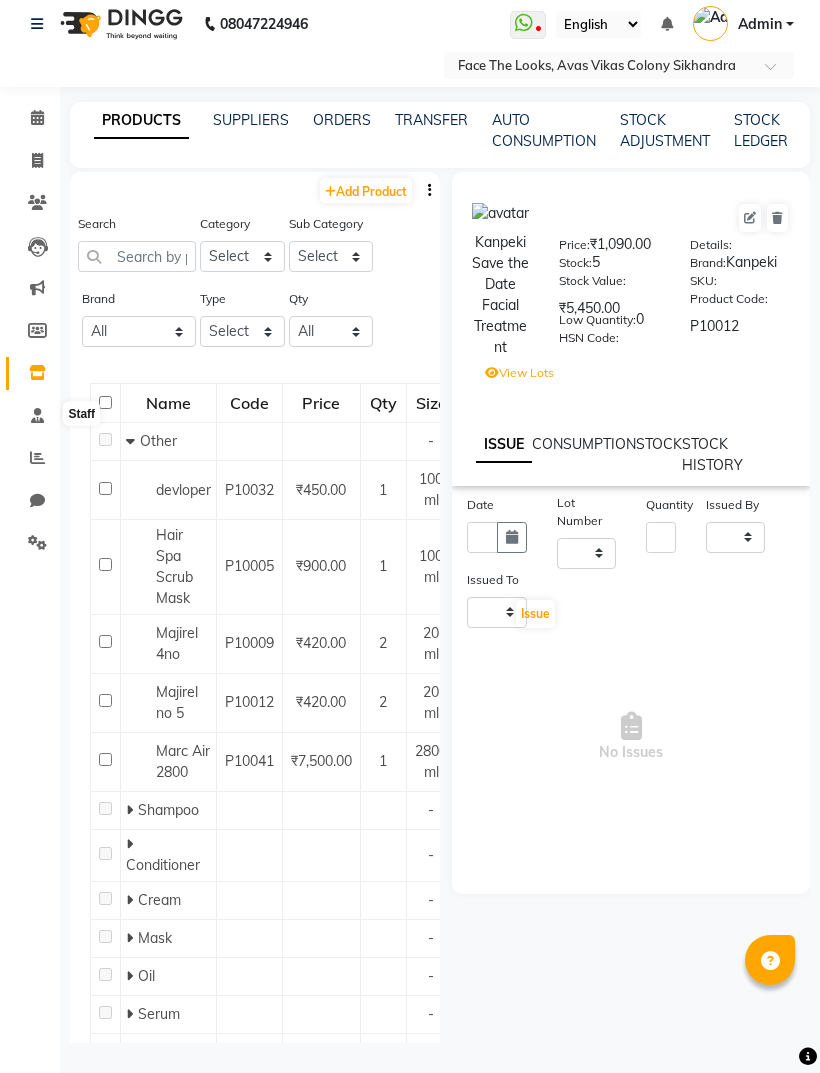 scroll, scrollTop: 0, scrollLeft: 0, axis: both 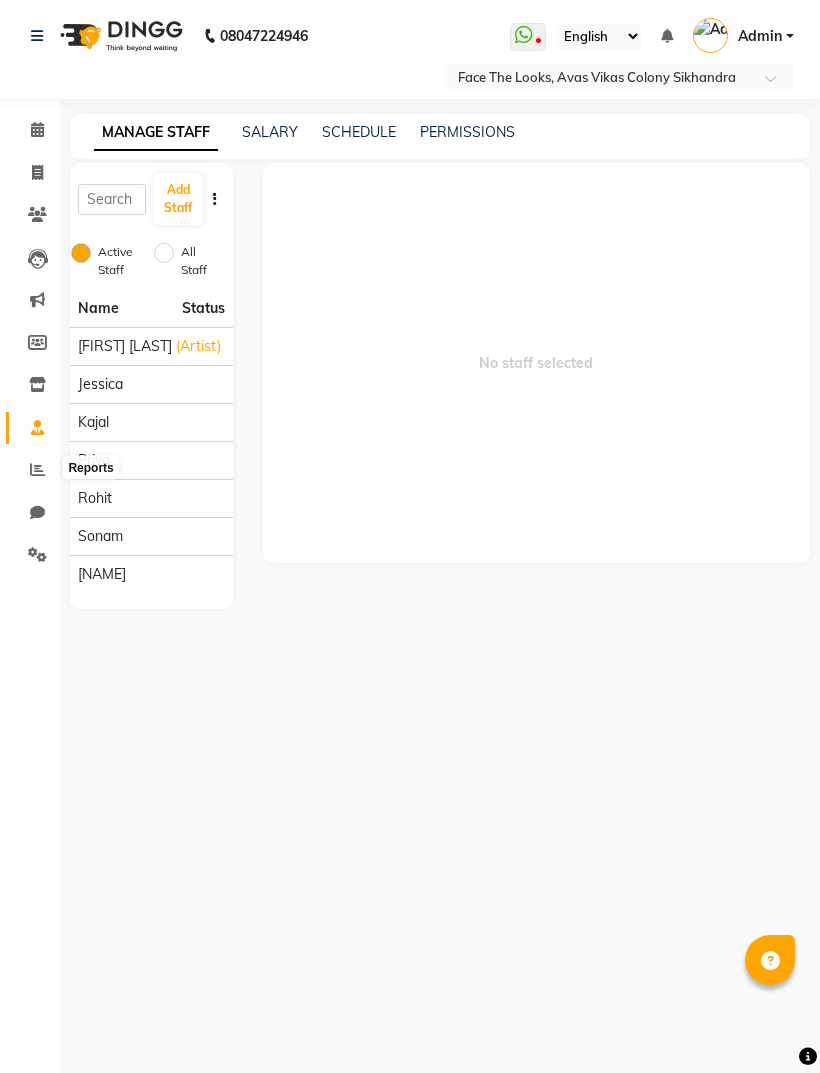 click 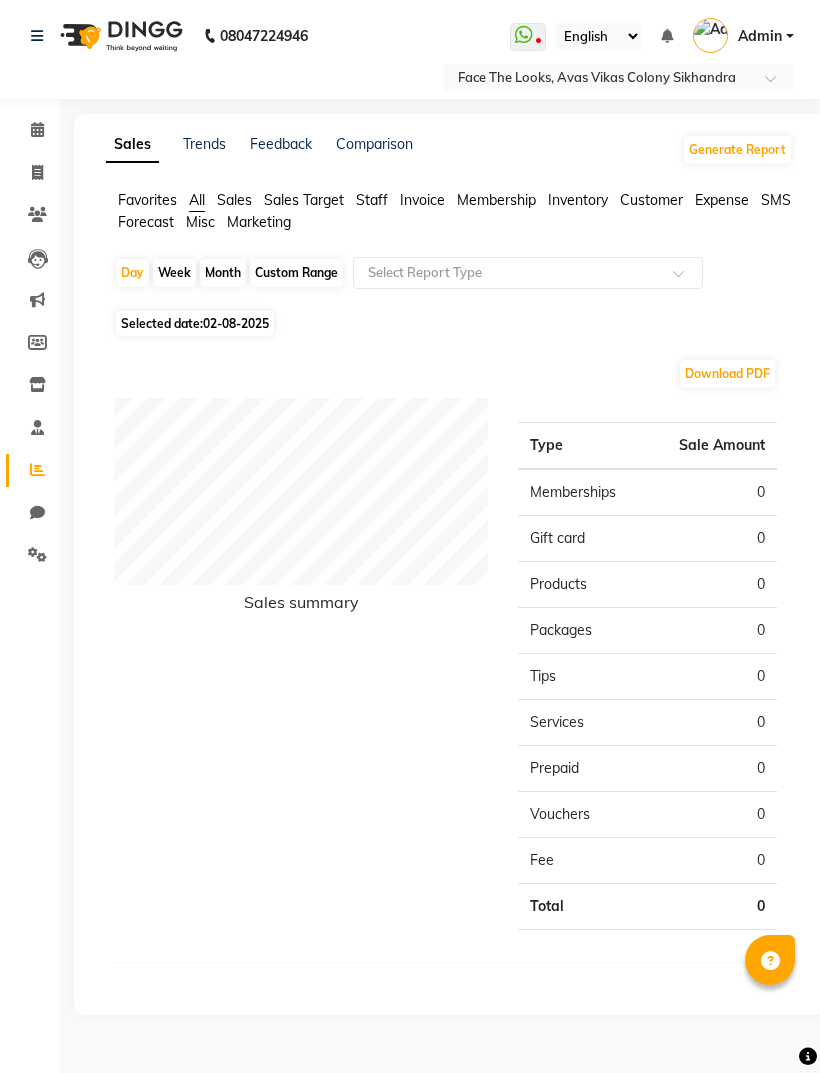 click on "Staff" 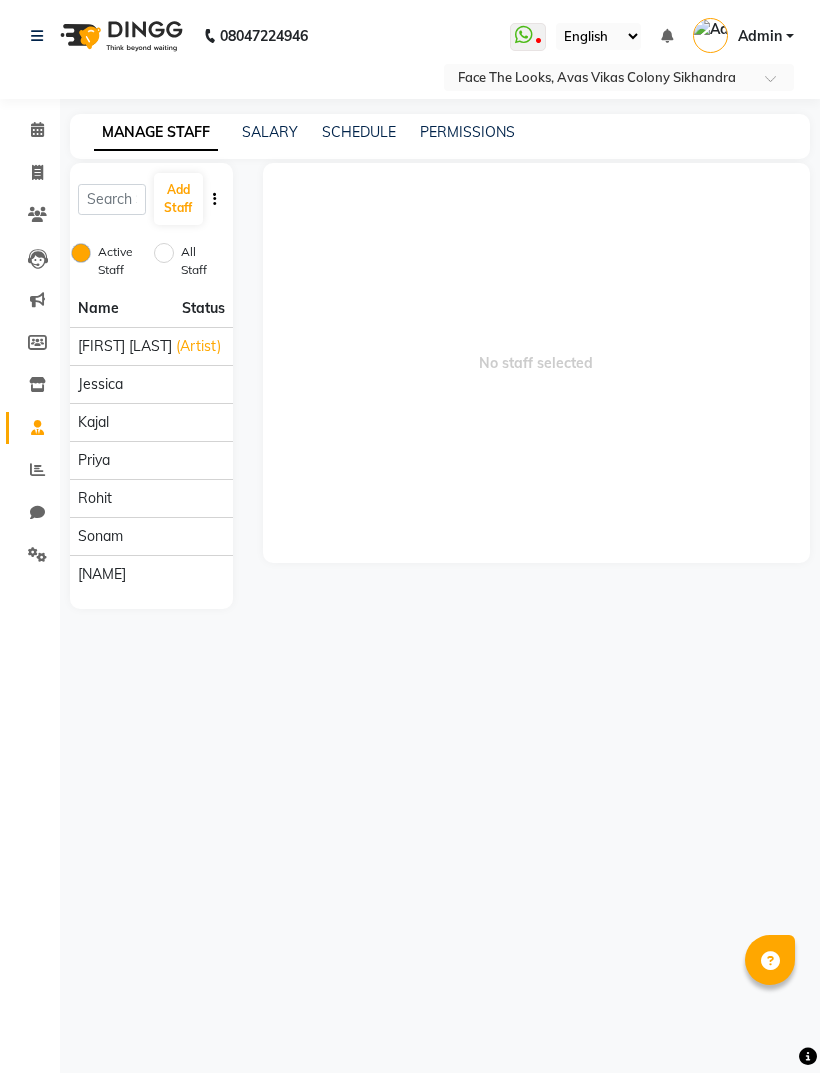 click on "kajal" 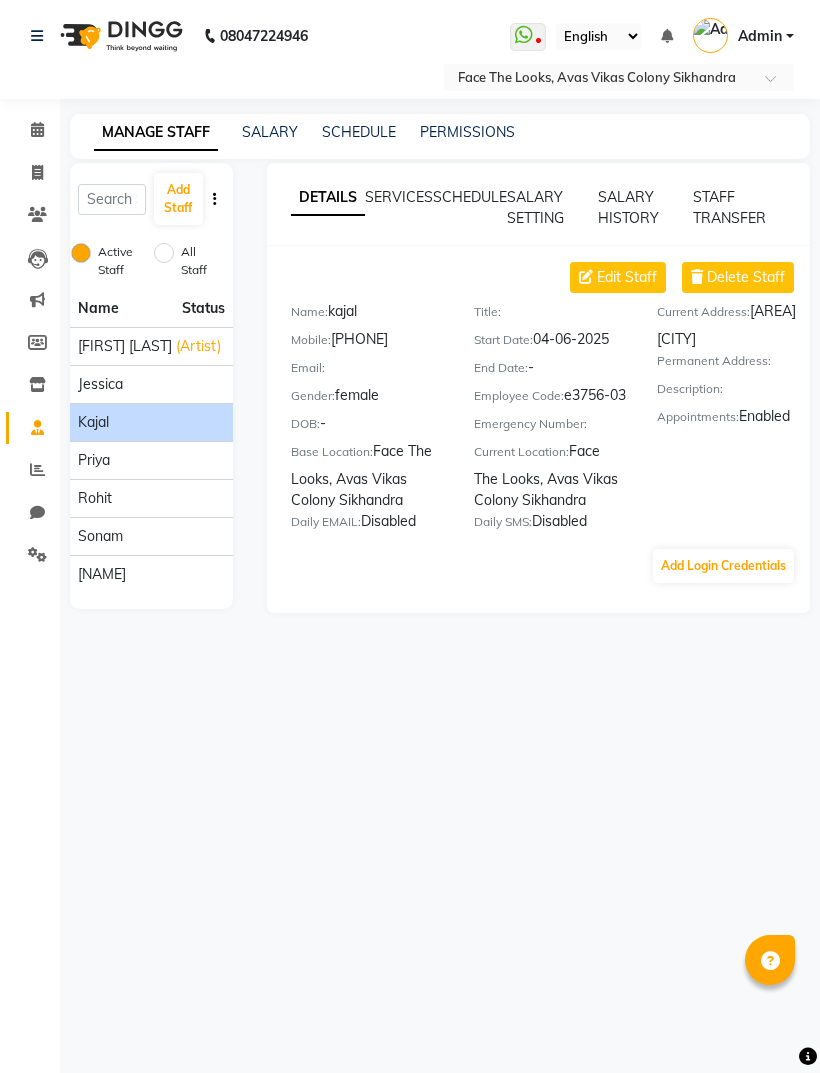 click on "Jessica" 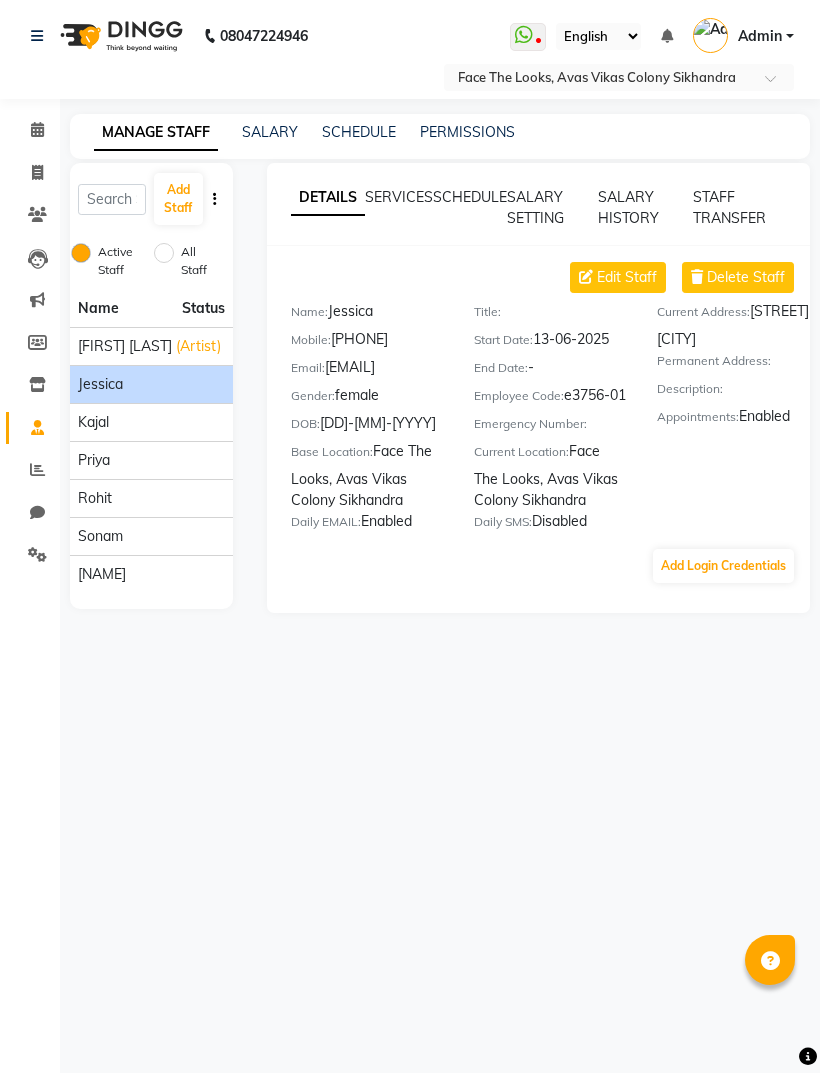 click on "kajal" 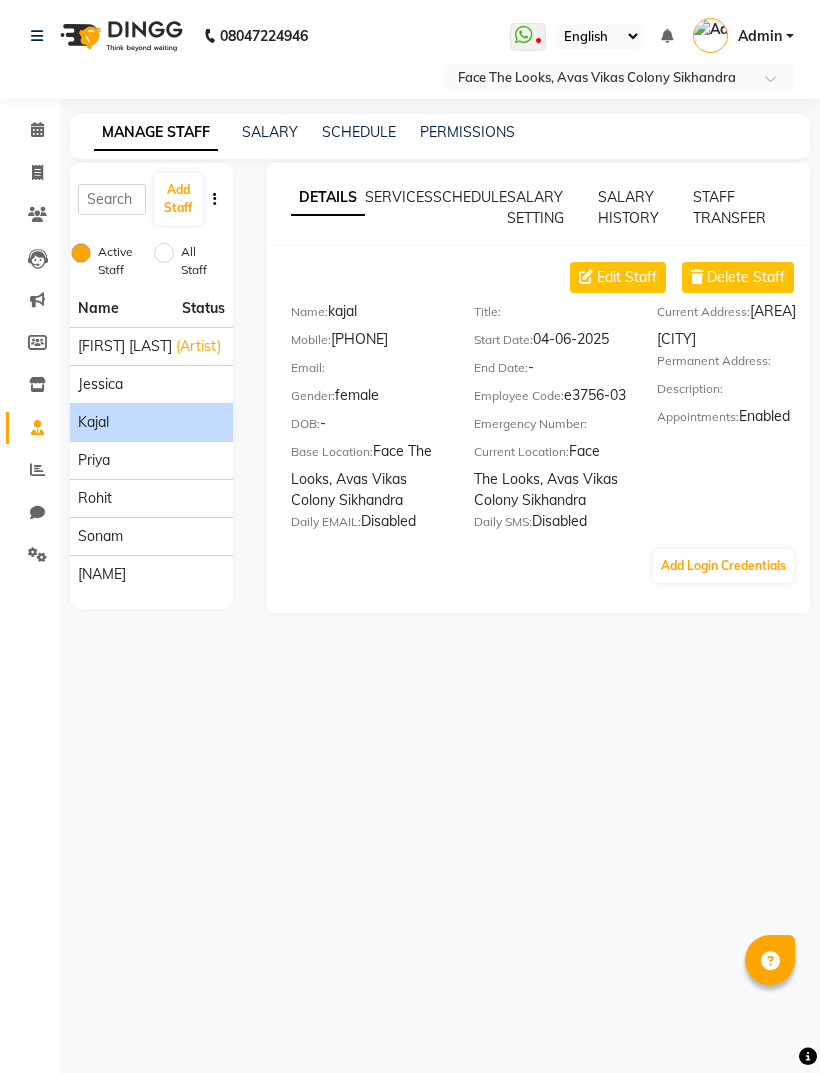 click on "Priya" 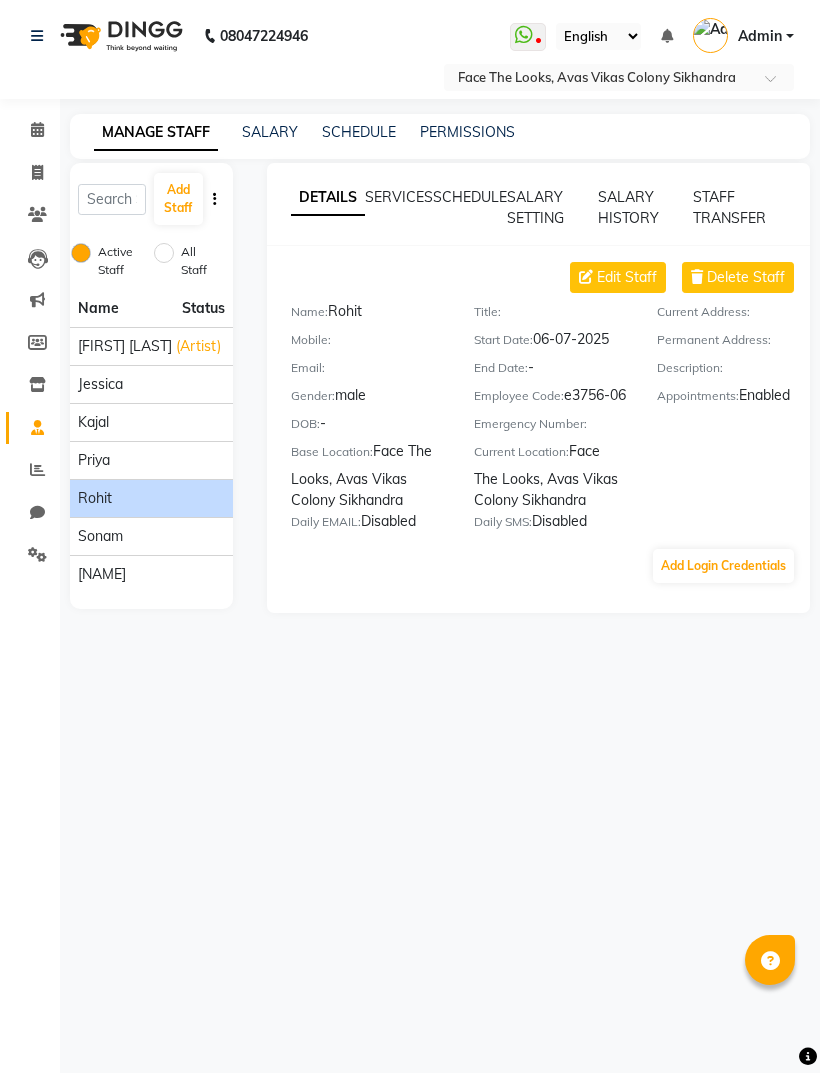 click on "sonam" 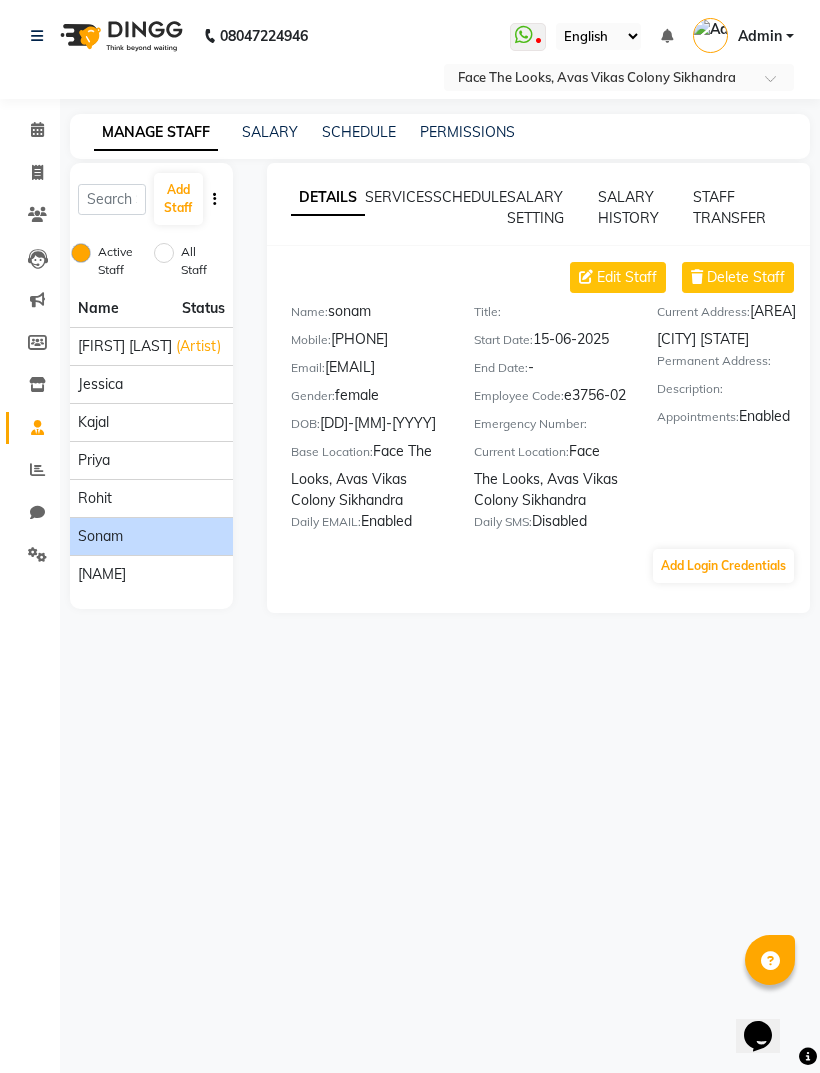 scroll, scrollTop: 0, scrollLeft: 0, axis: both 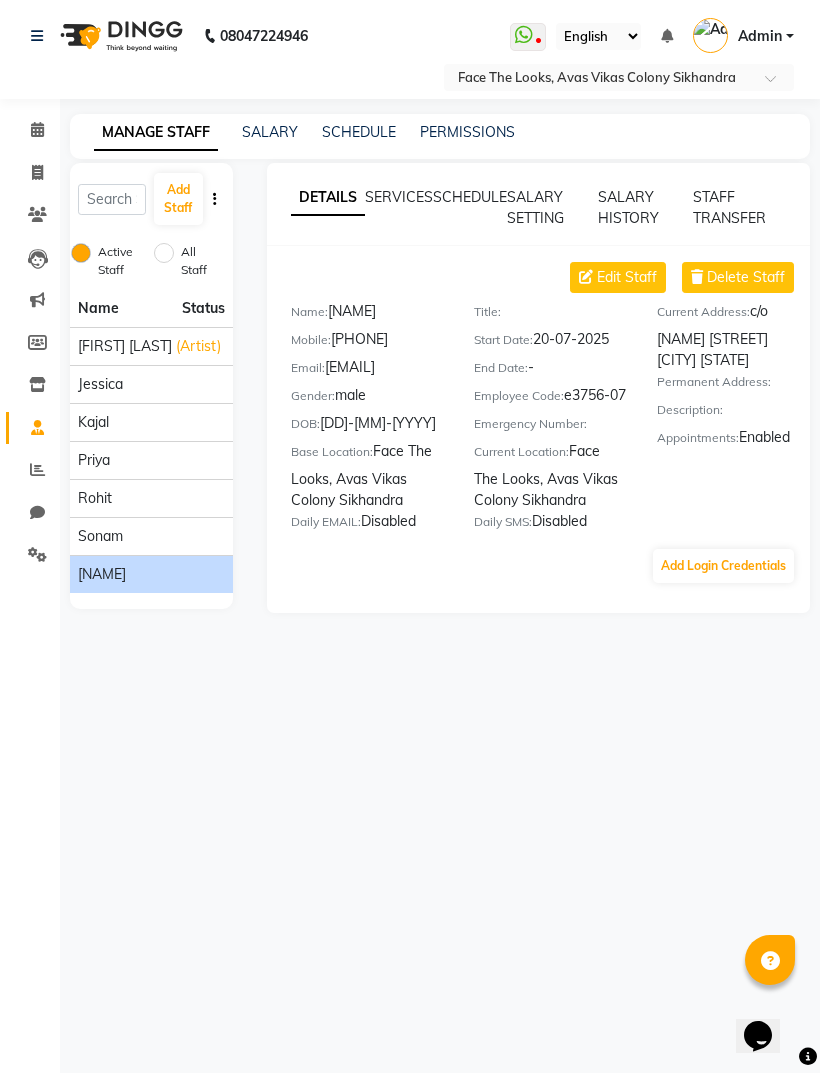 click on "Active Staff" 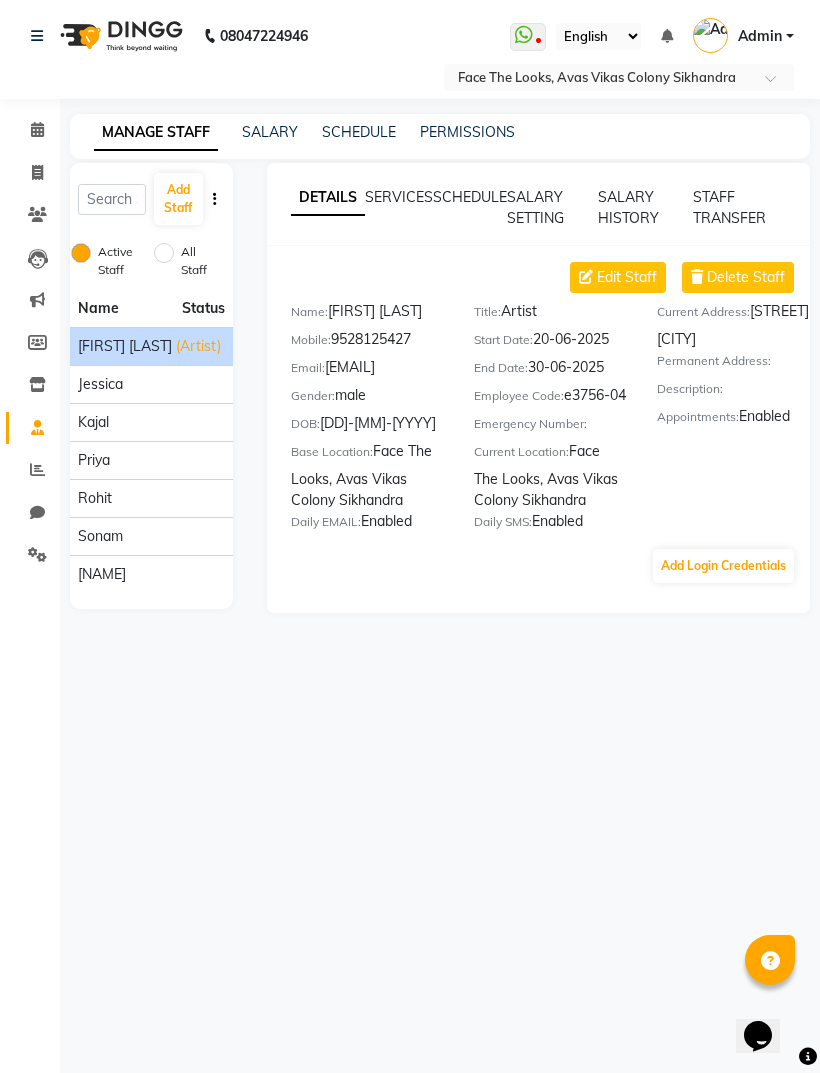 click on "Jessica" 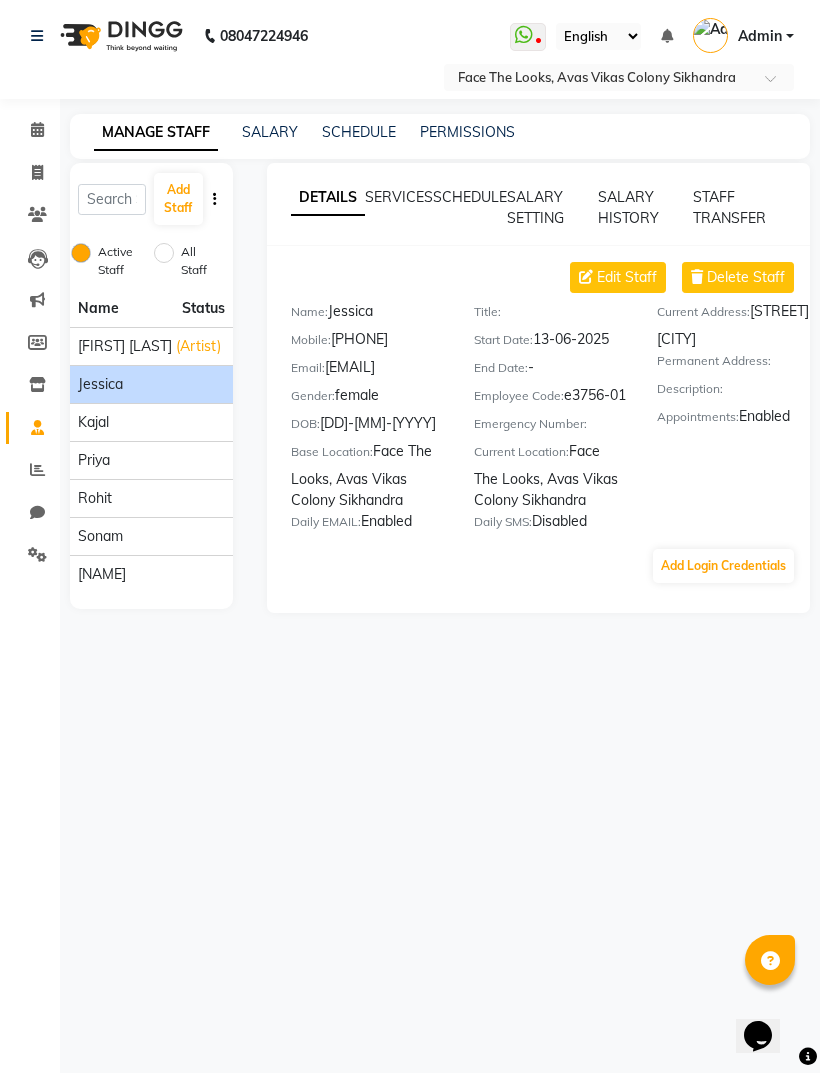 click on "kajal" 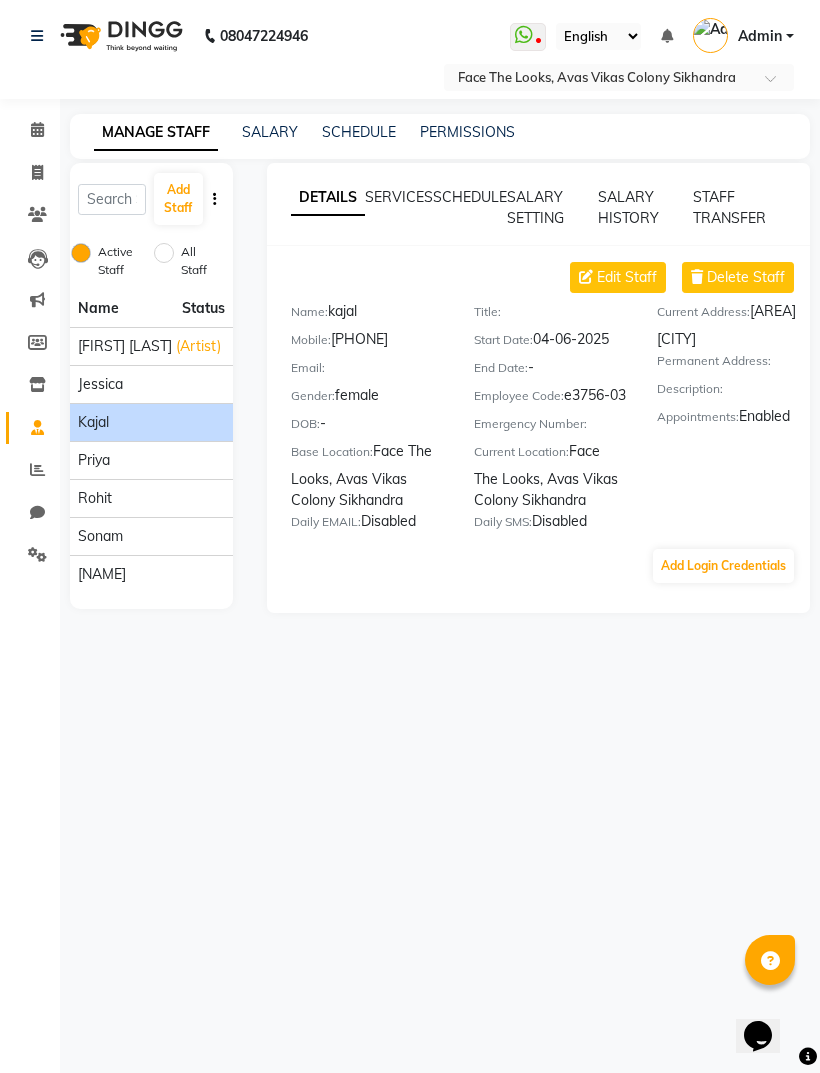 click on "Priya" 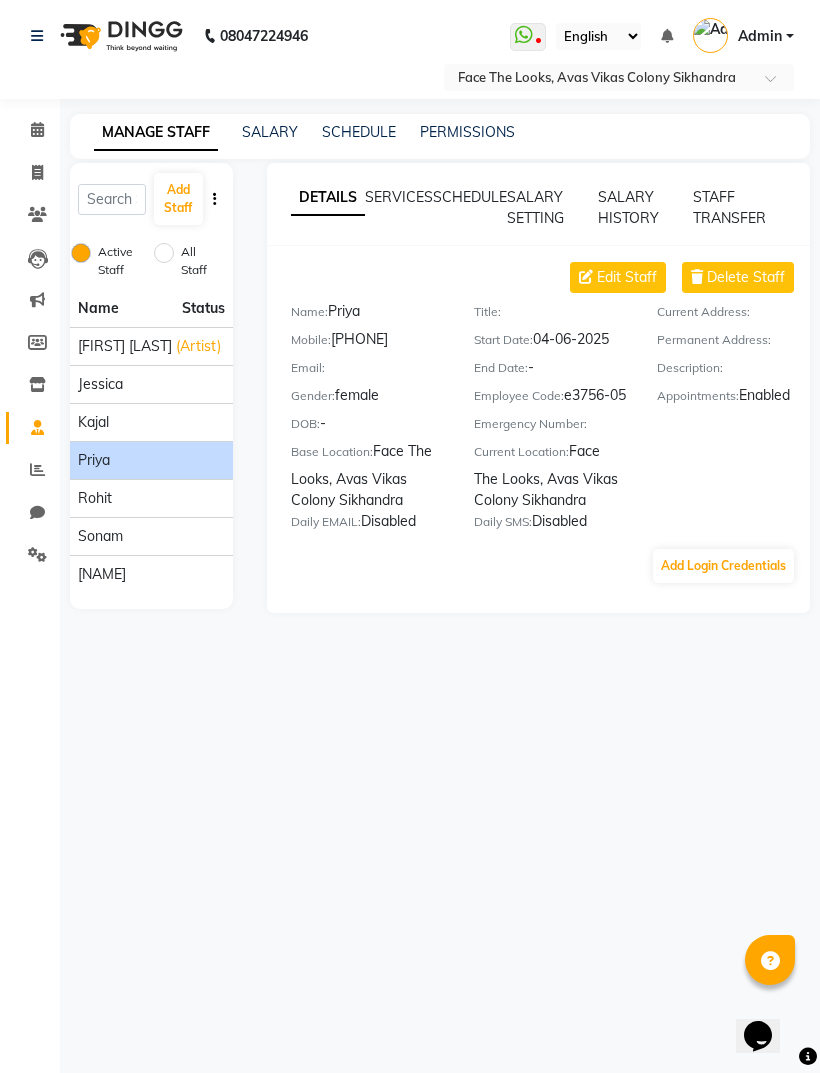click on "Rohit" 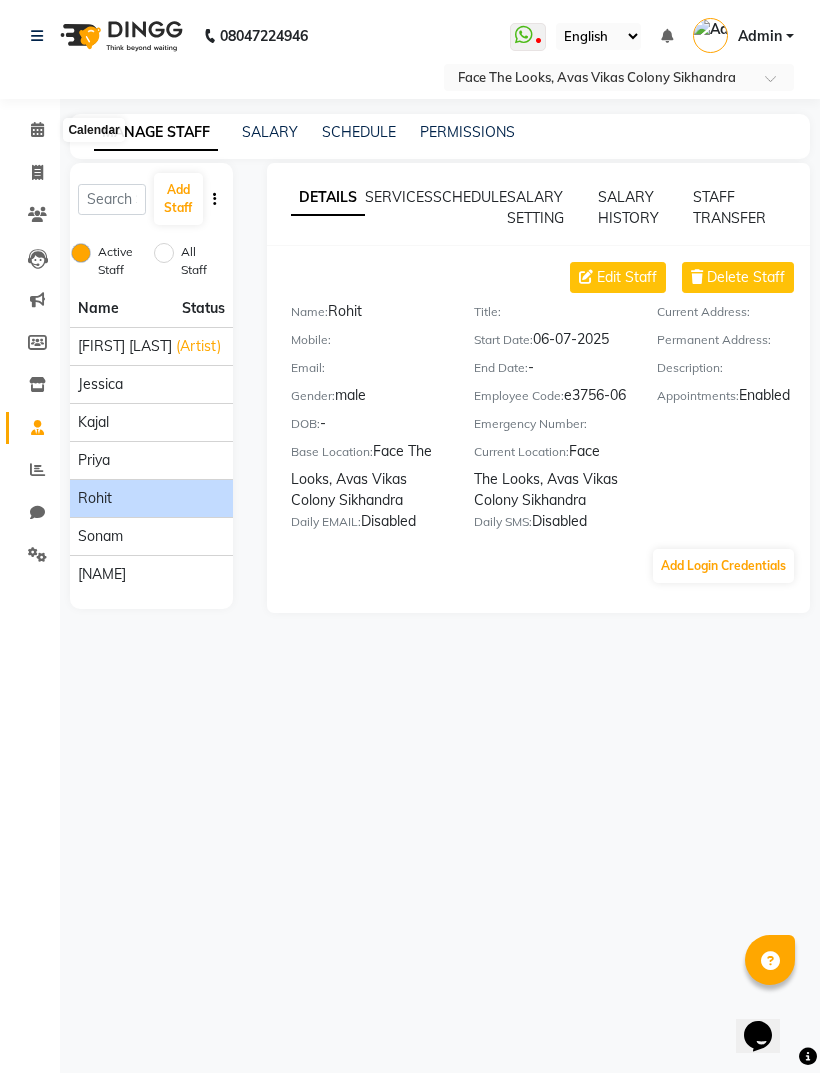 click 